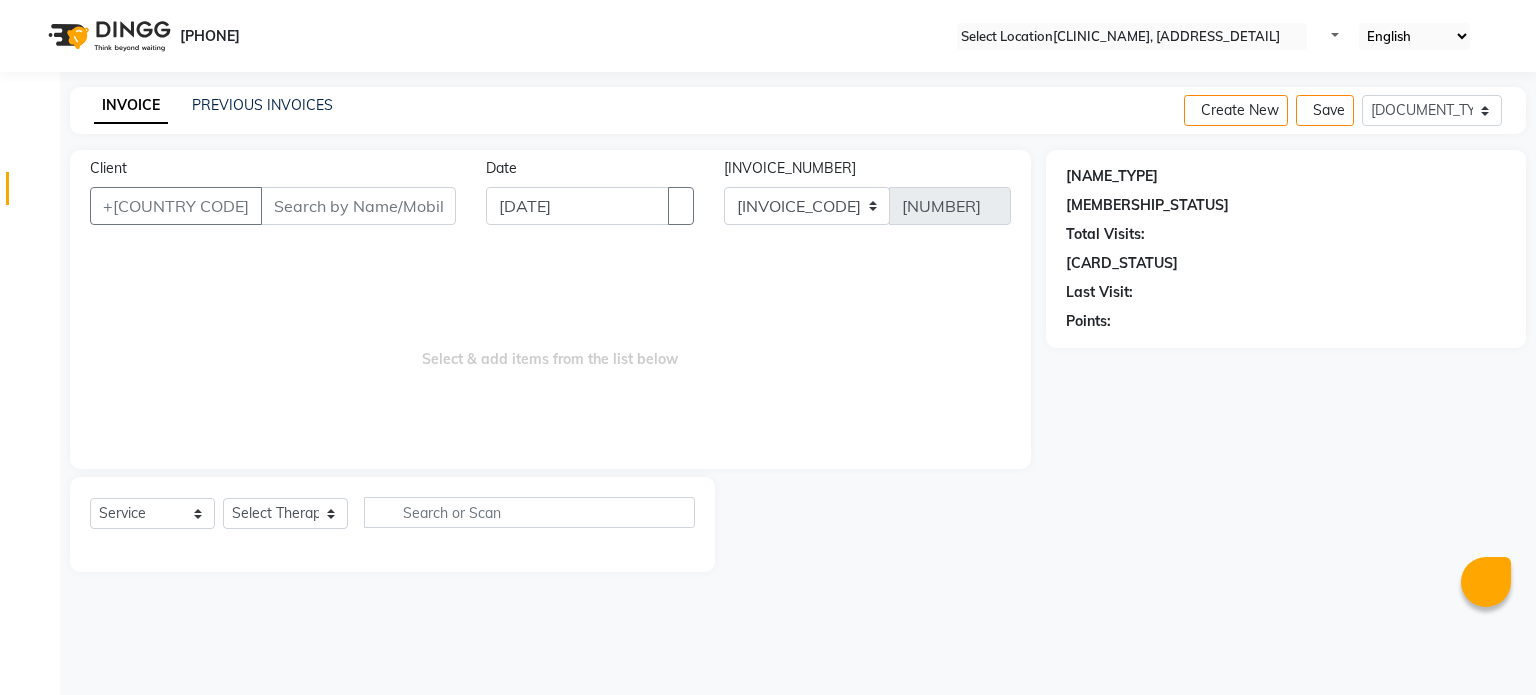 scroll, scrollTop: 0, scrollLeft: 0, axis: both 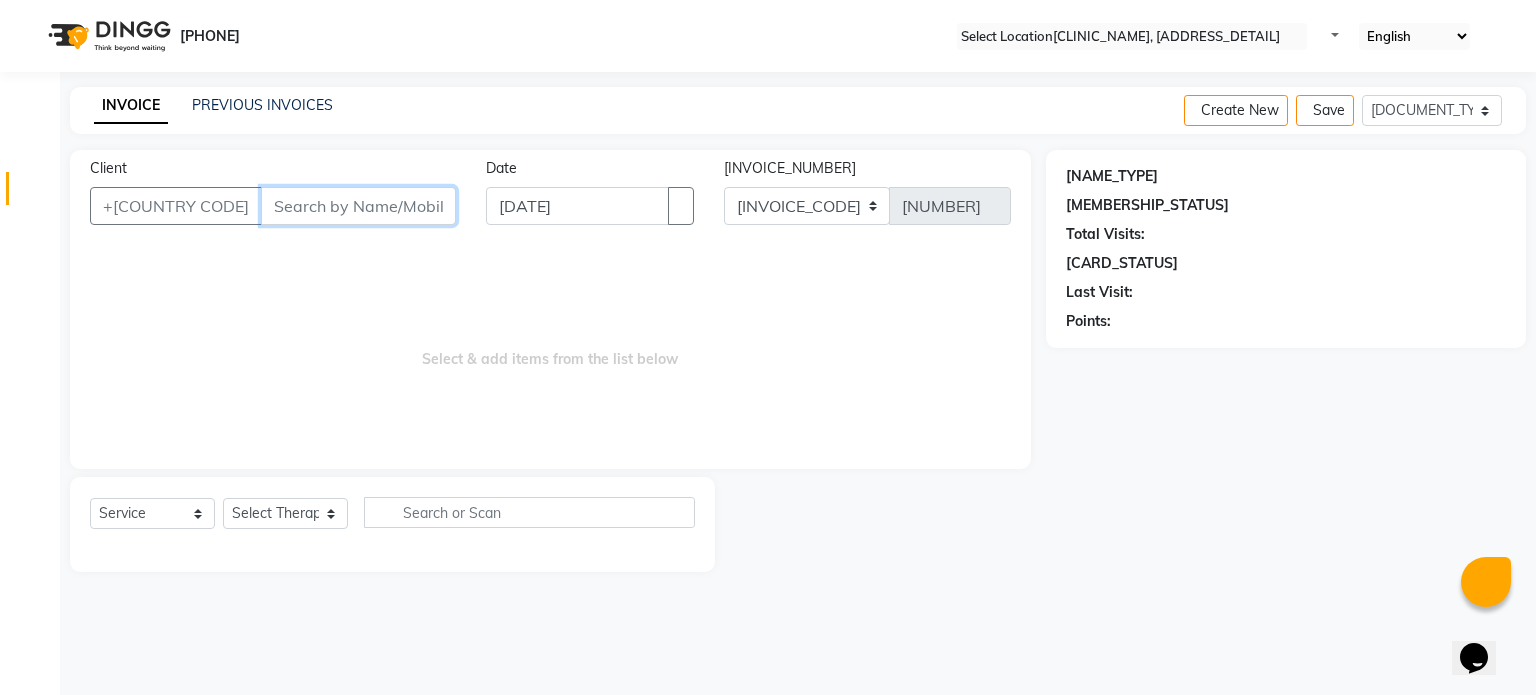 paste on "[PHONE_NUMBER]" 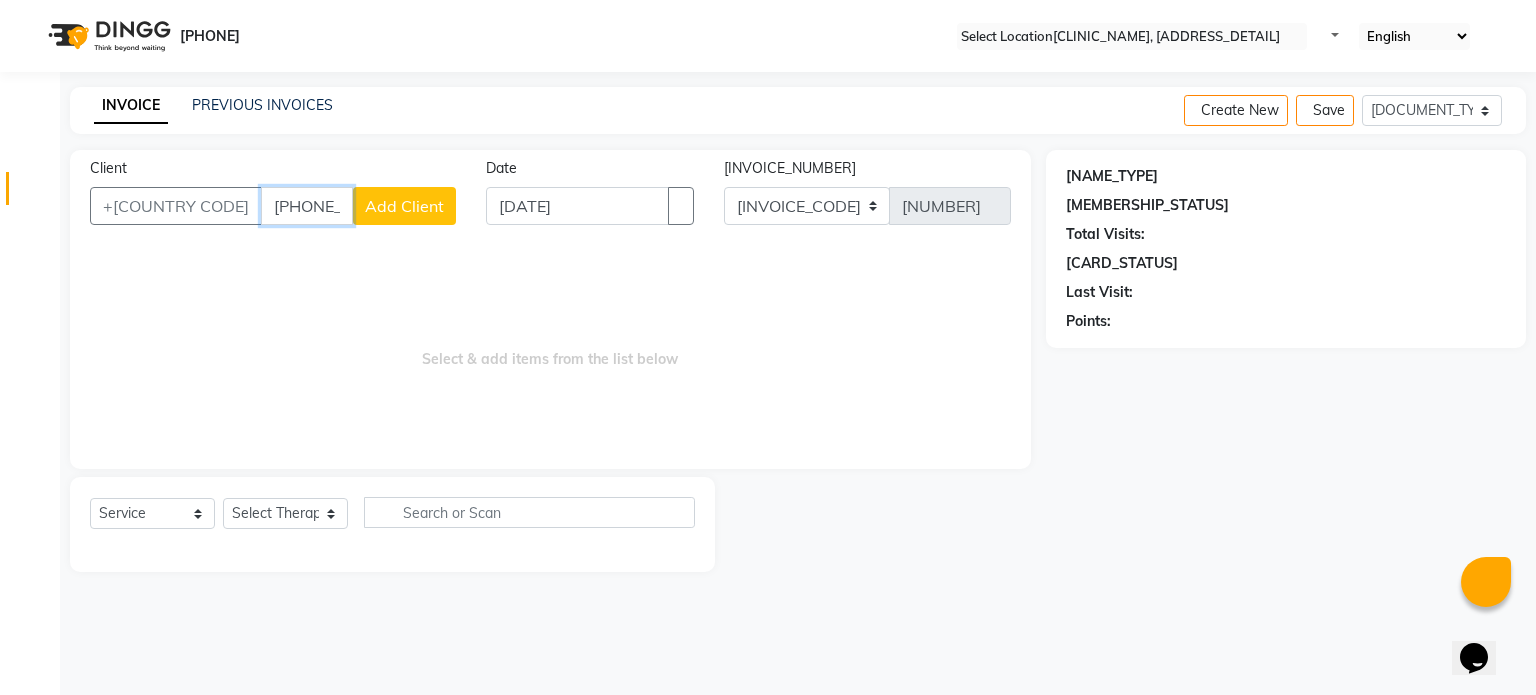 type on "[PHONE_NUMBER]" 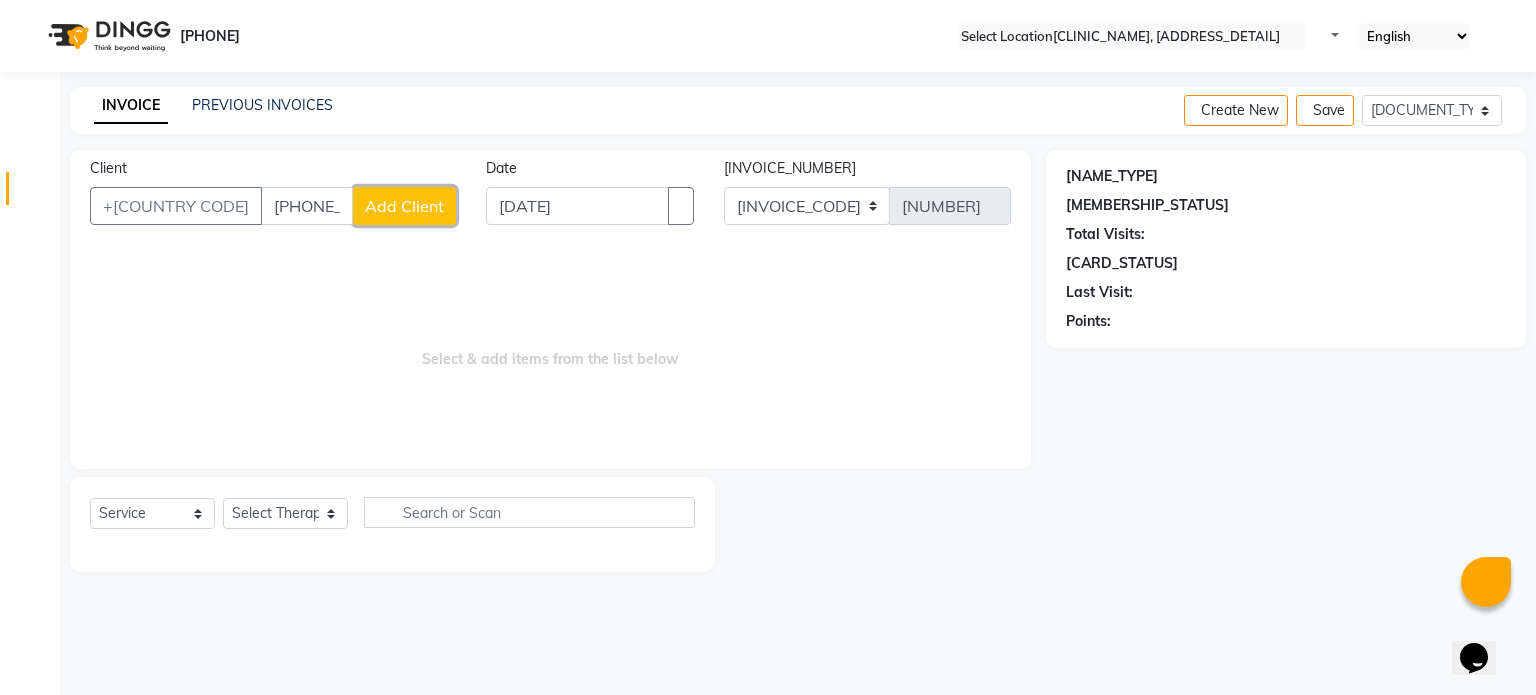 click on "Add Client" at bounding box center [404, 206] 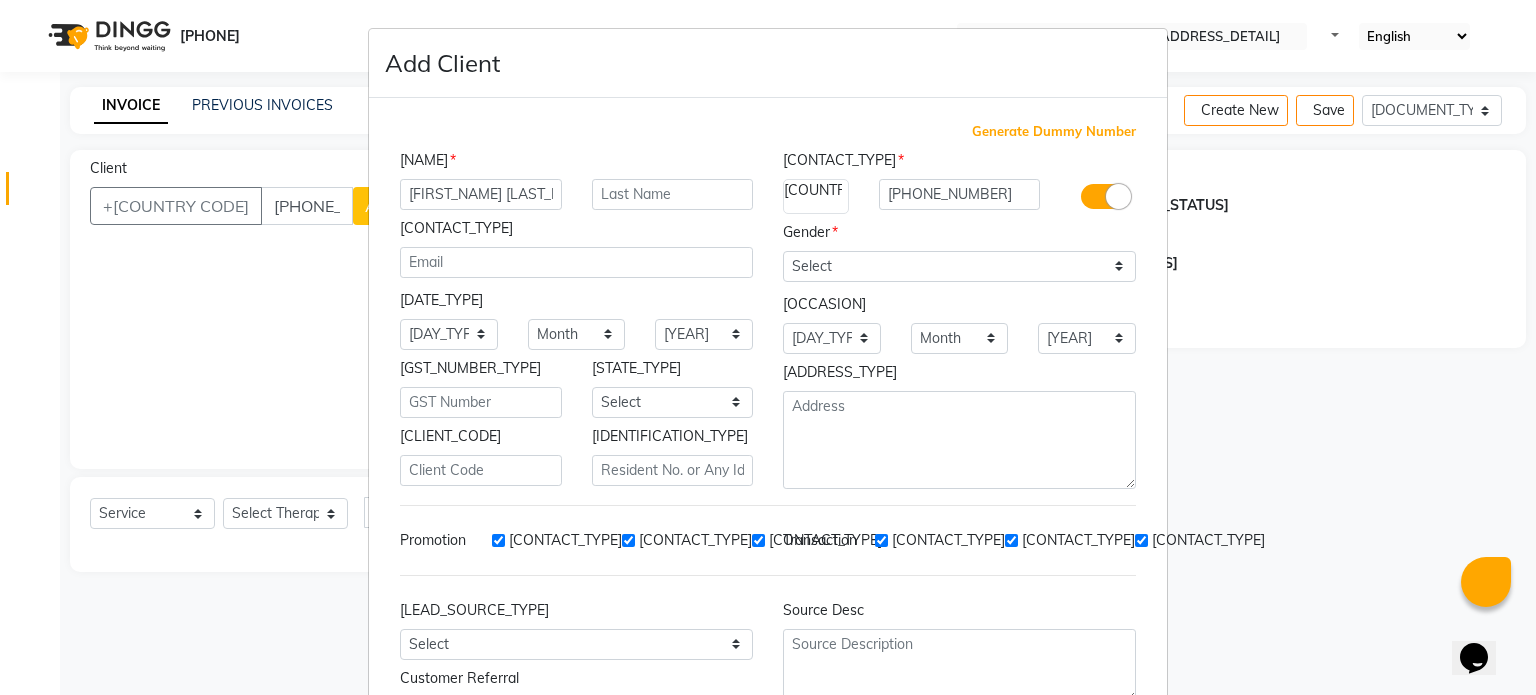 type on "[FIRST_NAME] [LAST_NAME]" 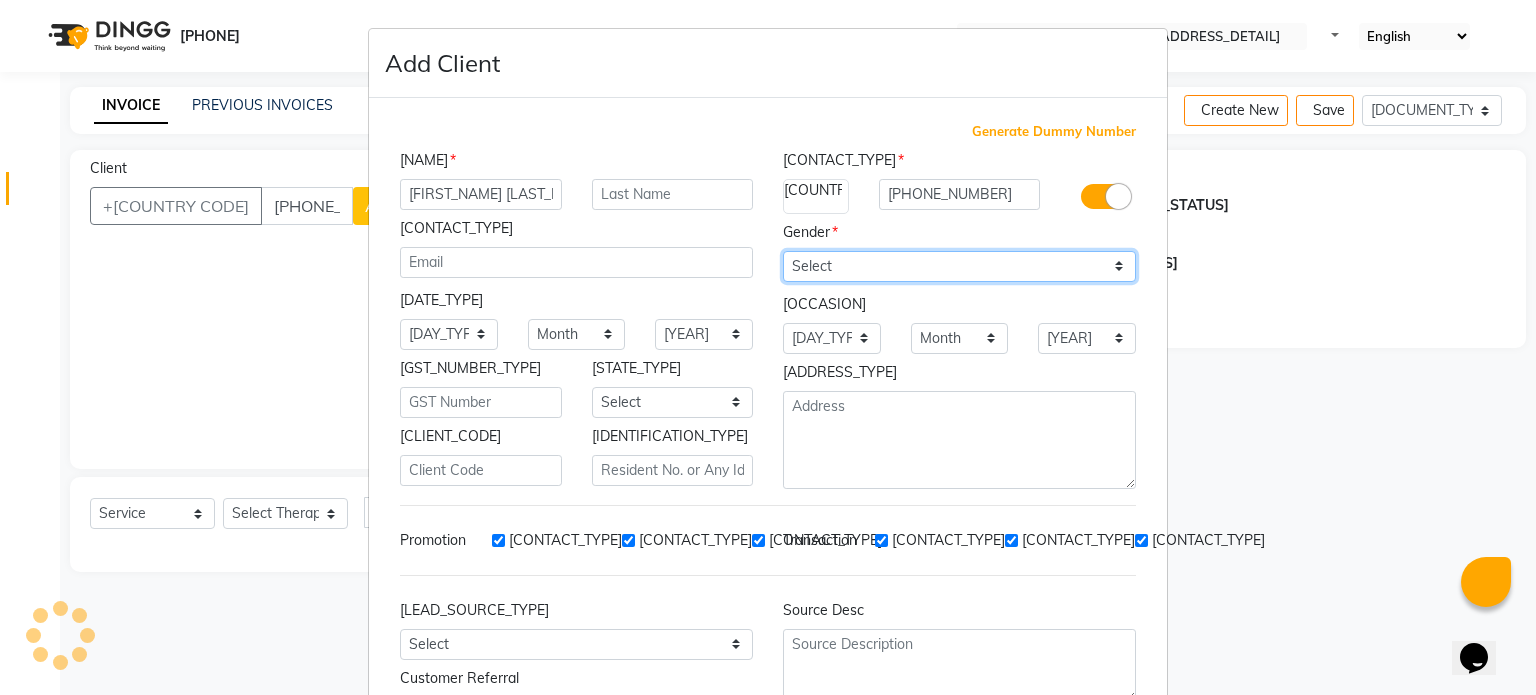 click on "Select Male Female Other Prefer Not To Say" at bounding box center [959, 266] 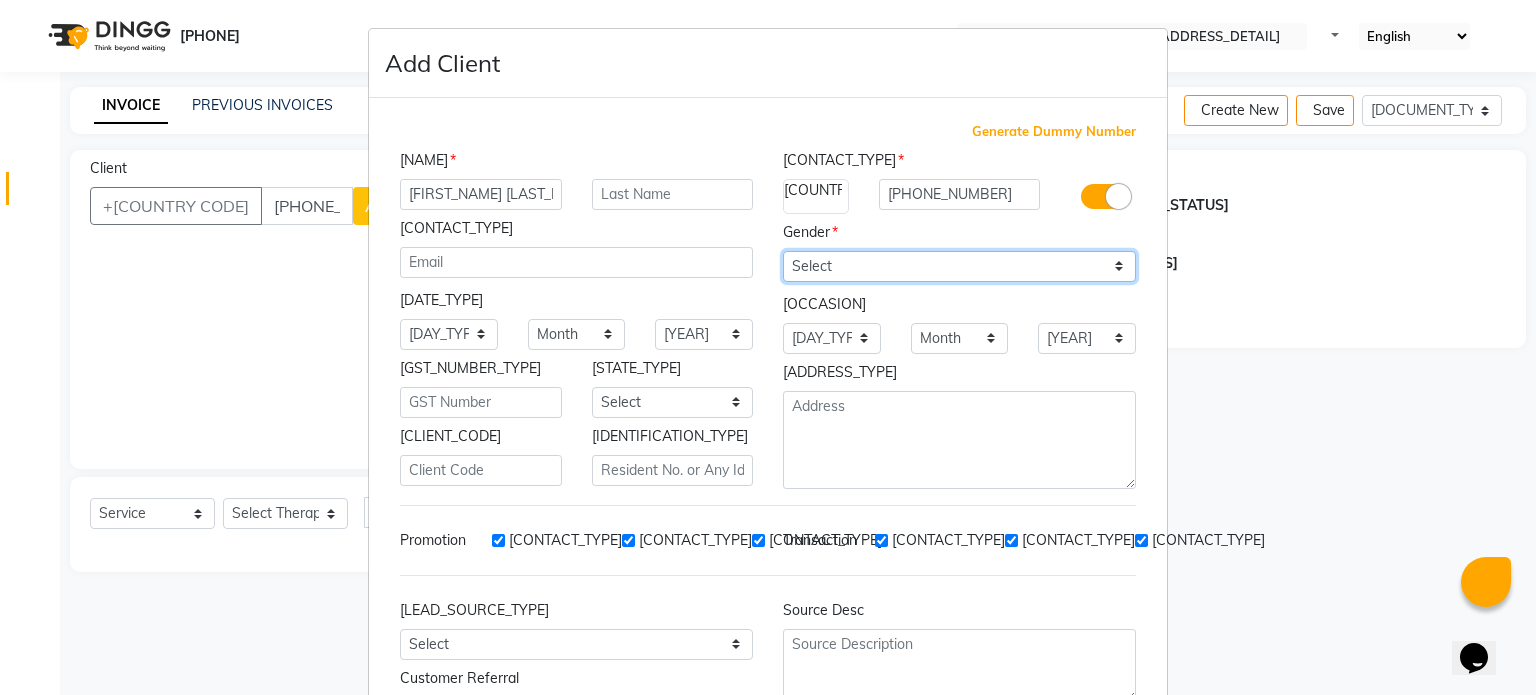 select on "male" 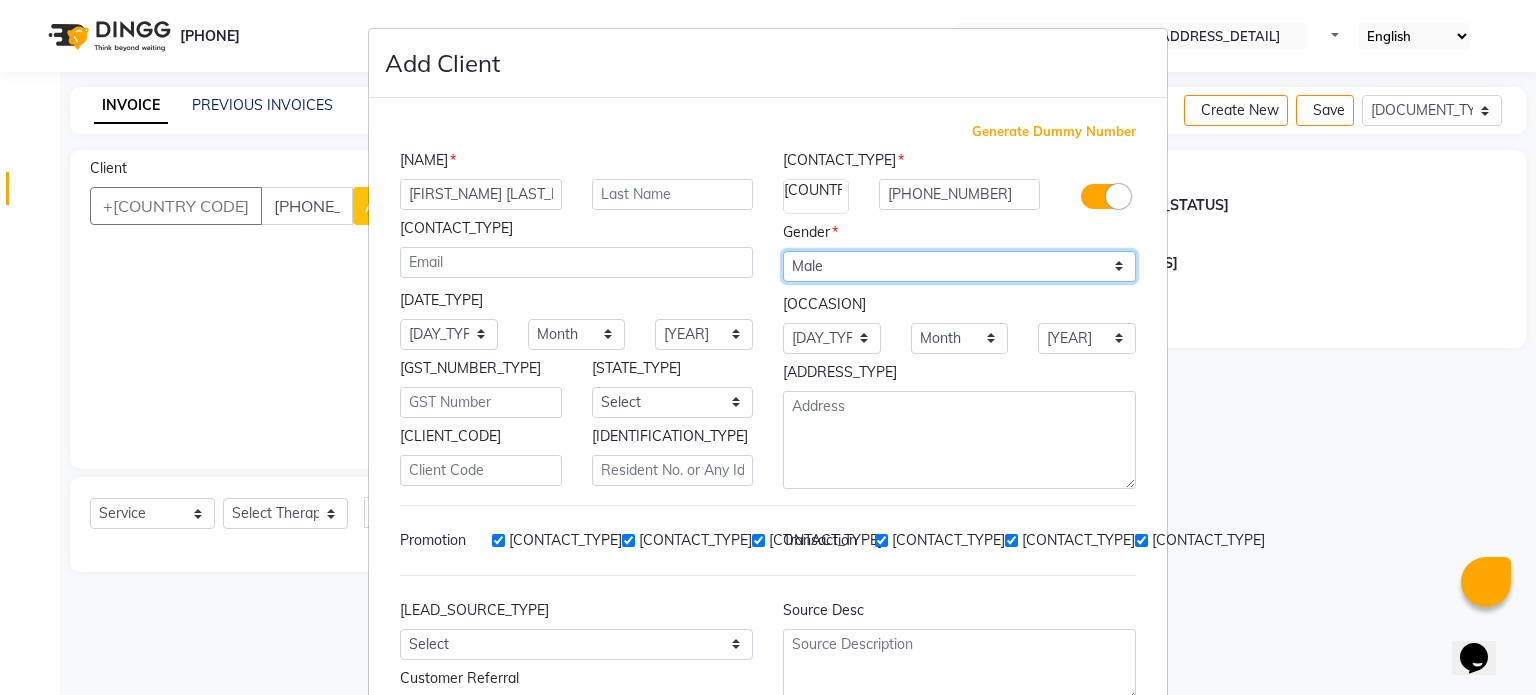 click on "Select Male Female Other Prefer Not To Say" at bounding box center [959, 266] 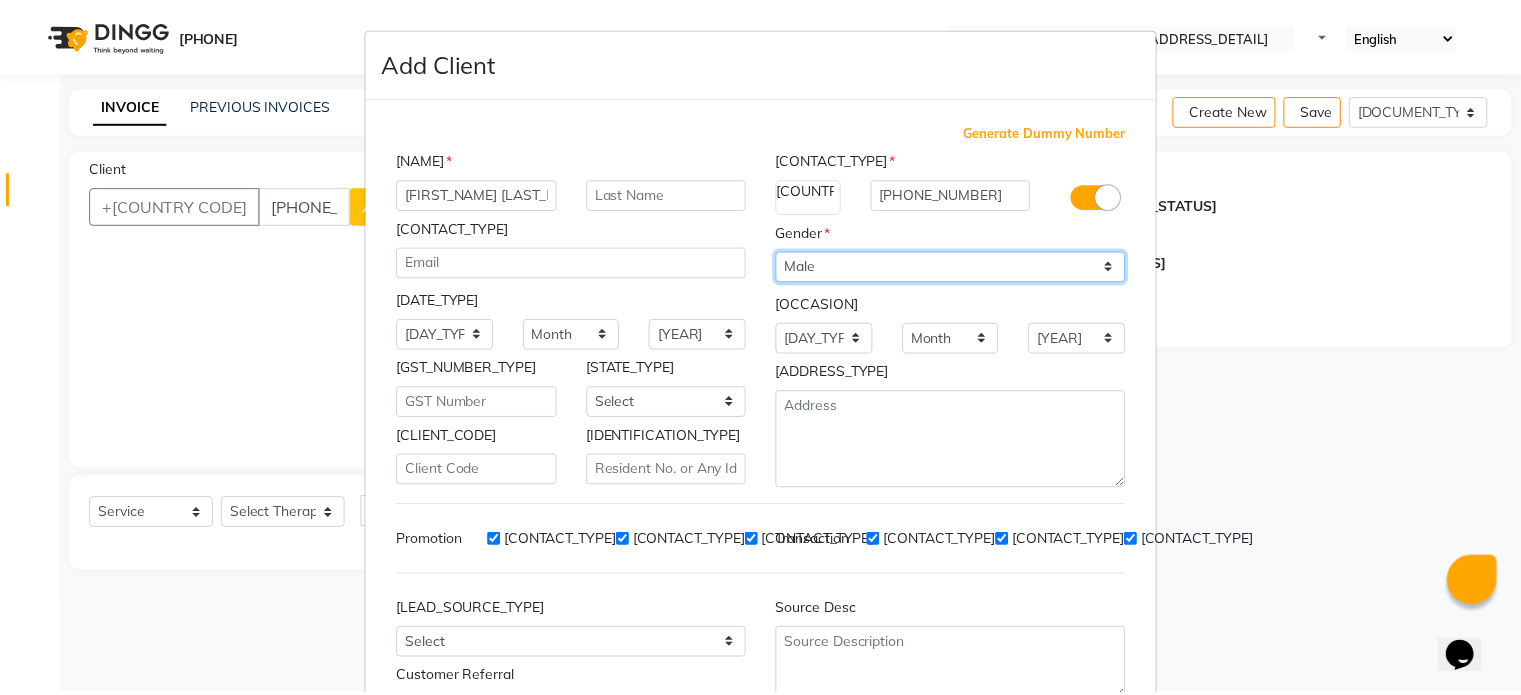 scroll, scrollTop: 161, scrollLeft: 0, axis: vertical 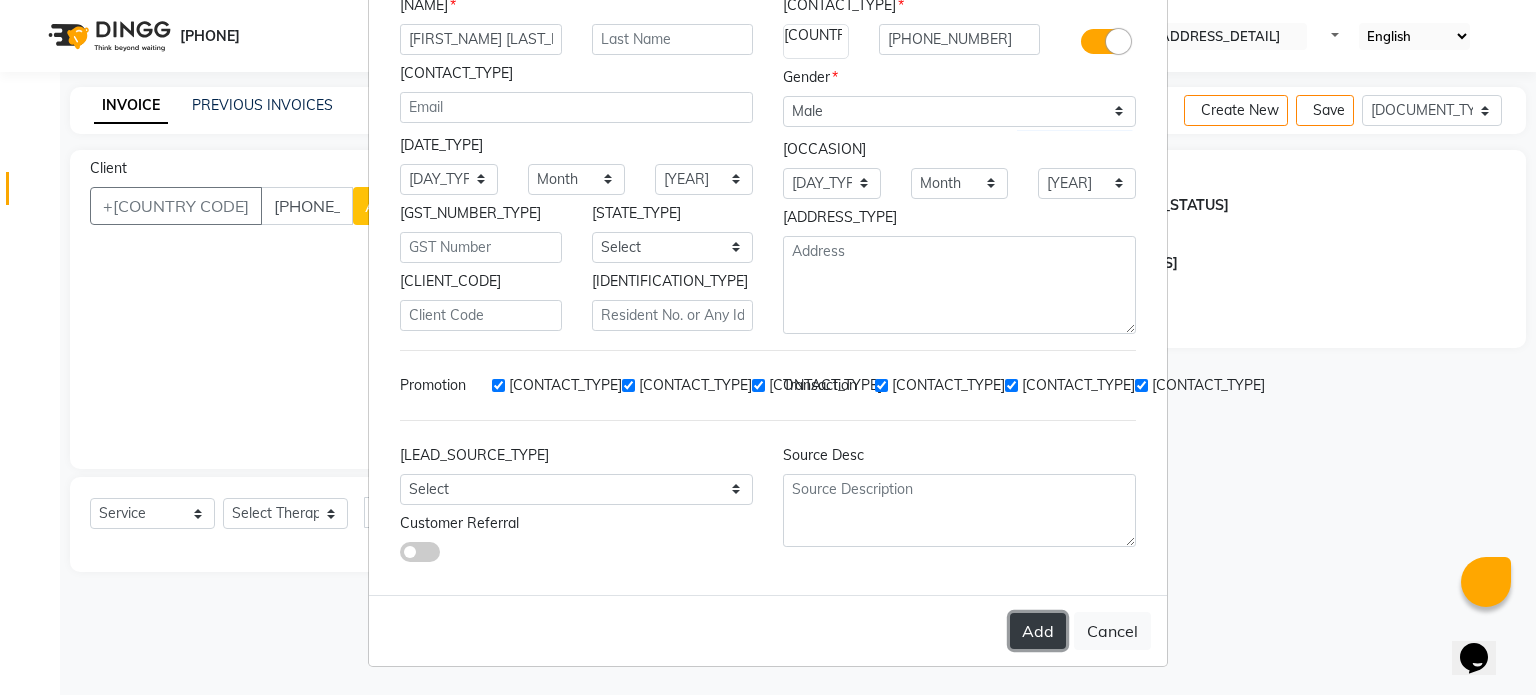 click on "Add" at bounding box center [1038, 631] 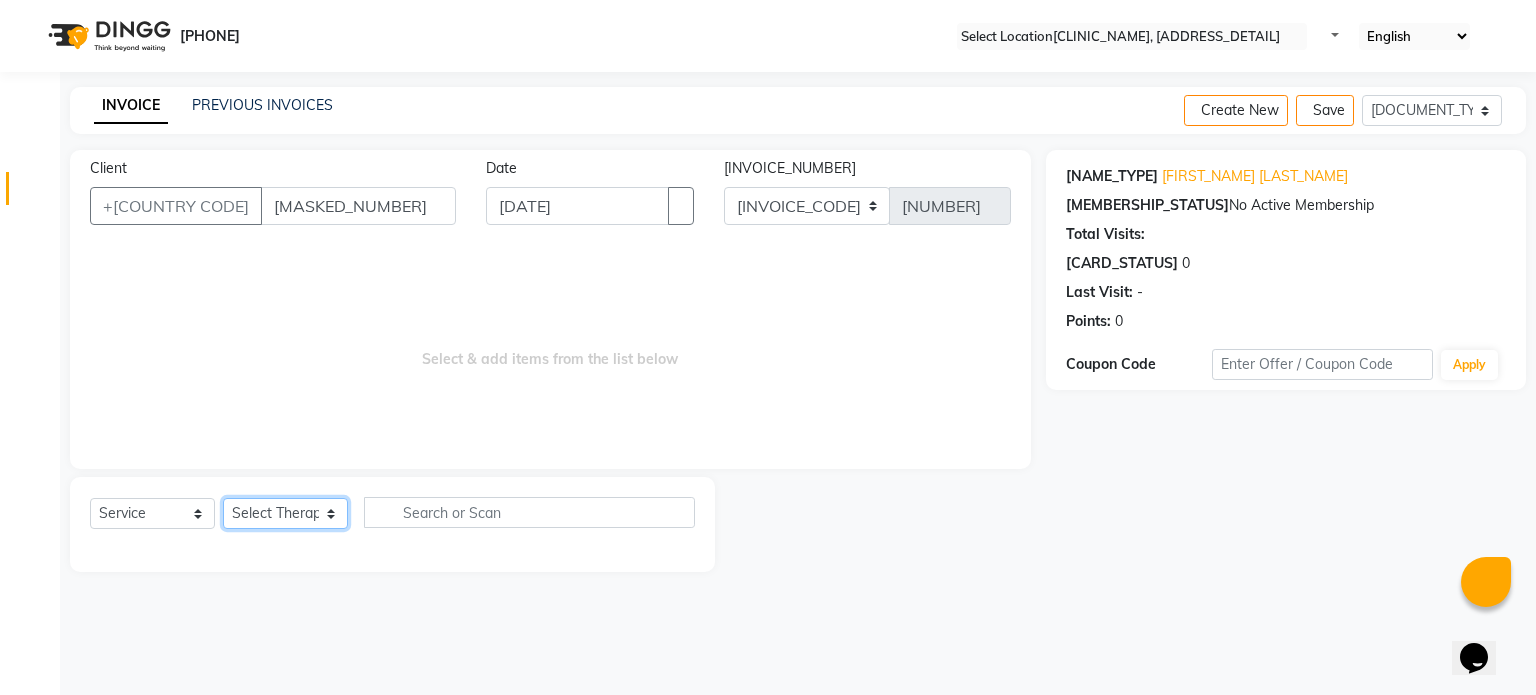 click on "Select Therapist Dr [LAST] Dr [LAST] Dr [LAST] Dr [LAST] Dr. [LAST] Dr. [LAST] [LAST] [LAST] [LAST] [LAST] [LAST] Reception 1  Reception 2 Reception 3" at bounding box center (285, 513) 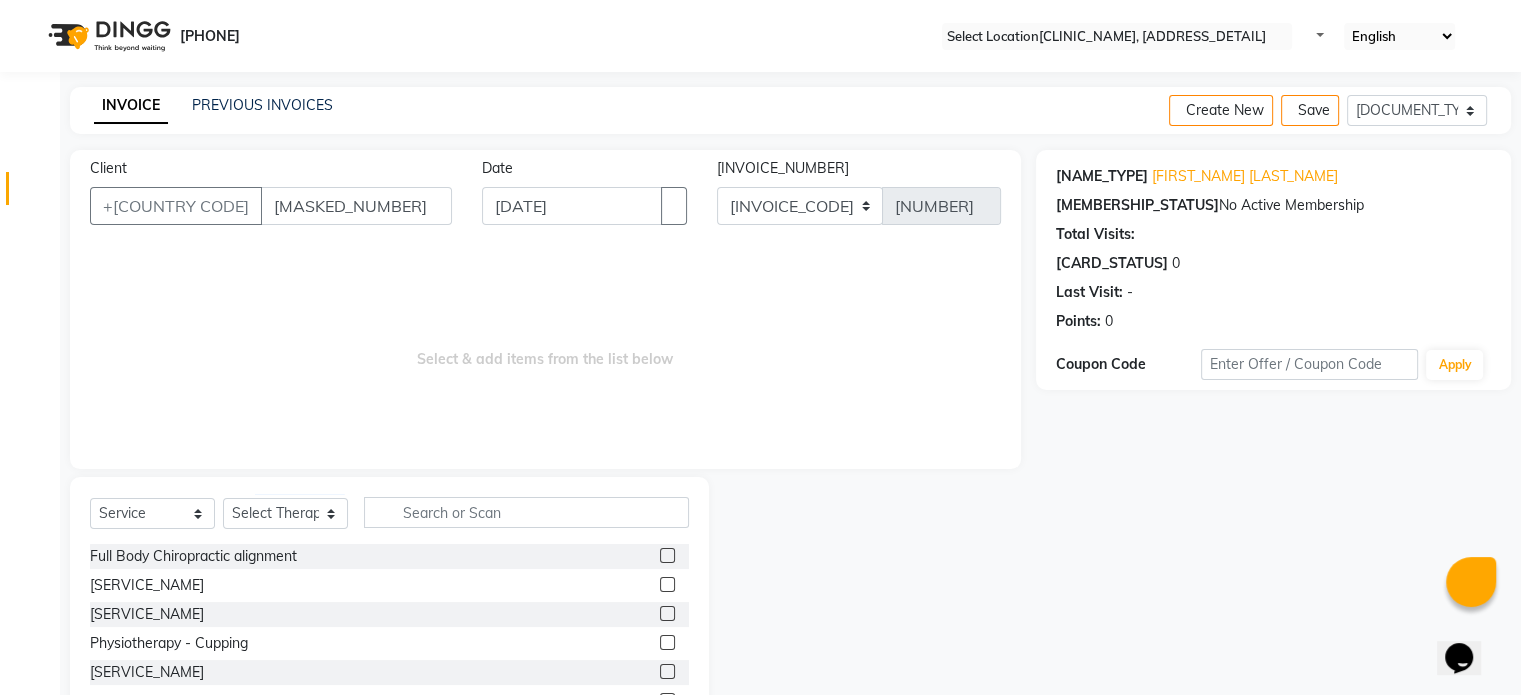 click at bounding box center [667, 555] 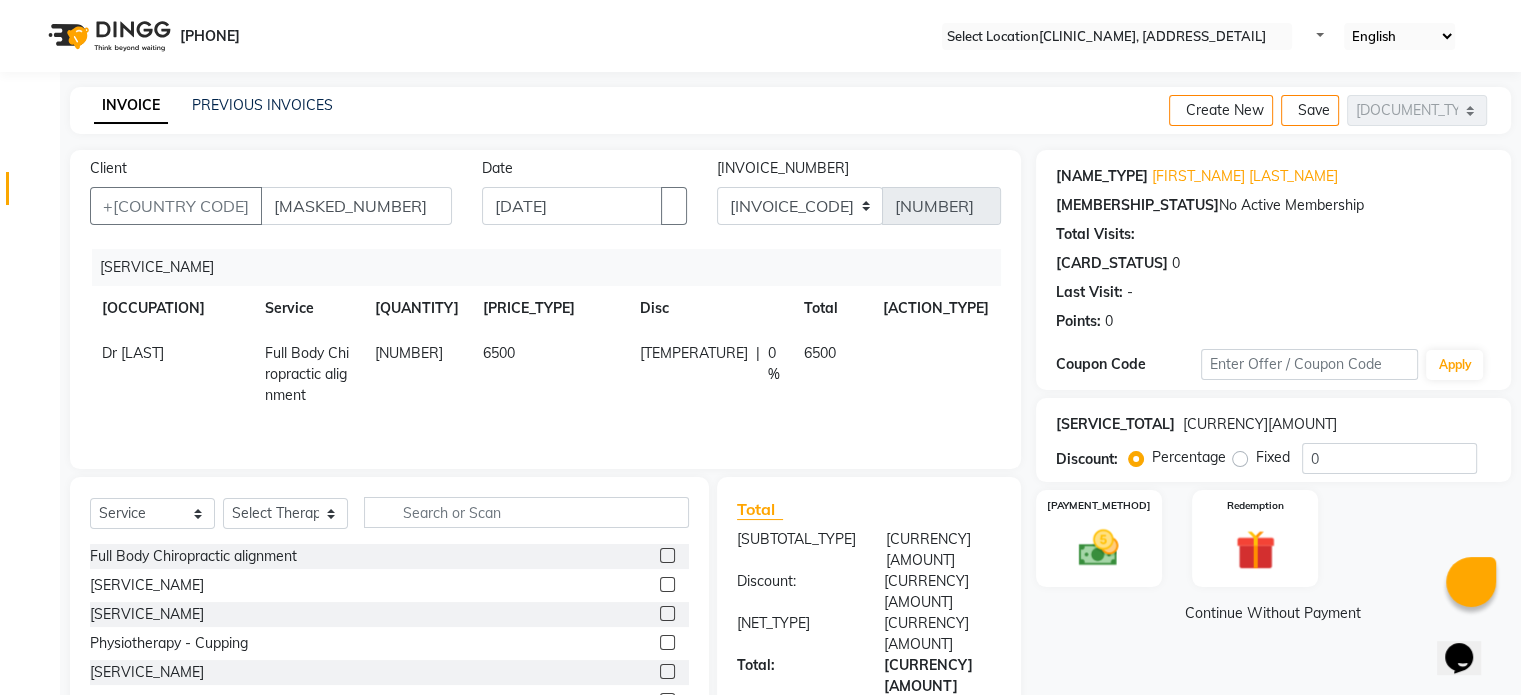 click at bounding box center (891, 343) 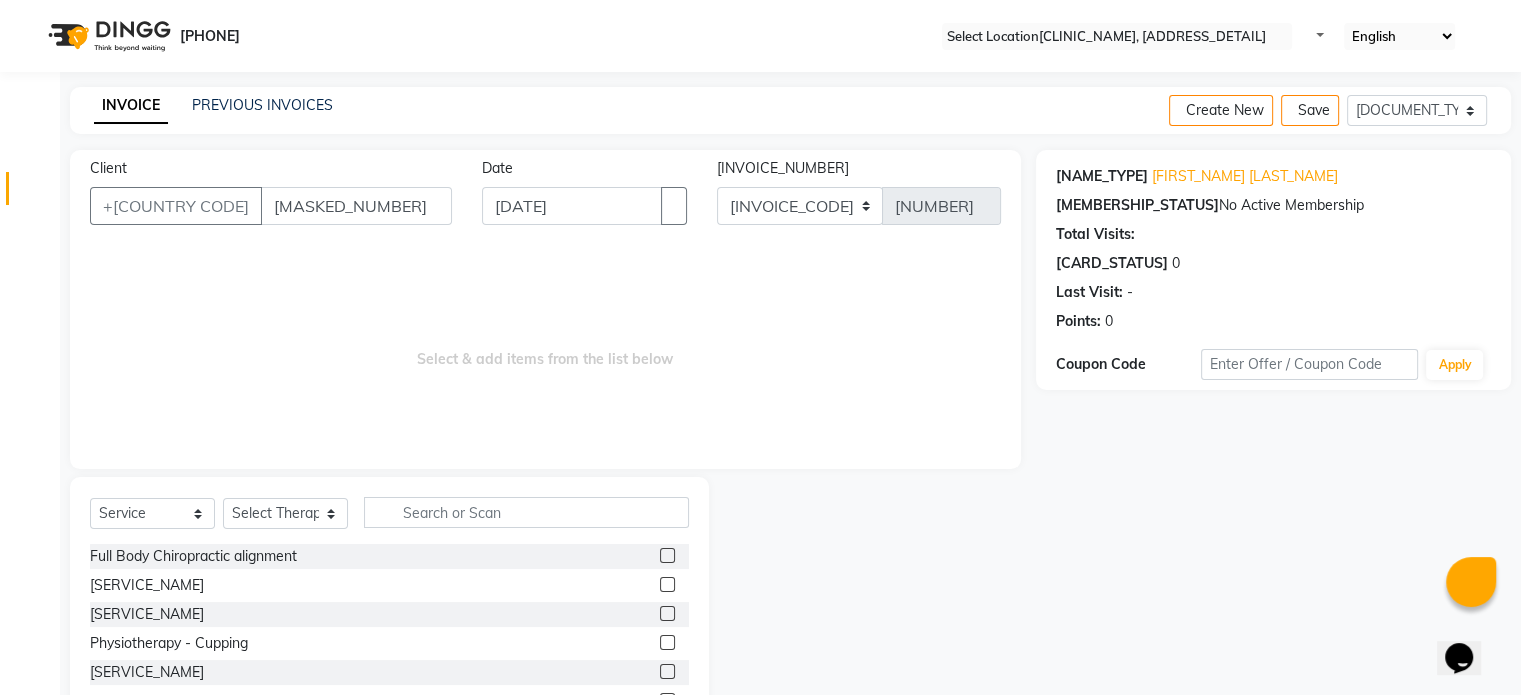 scroll, scrollTop: 119, scrollLeft: 0, axis: vertical 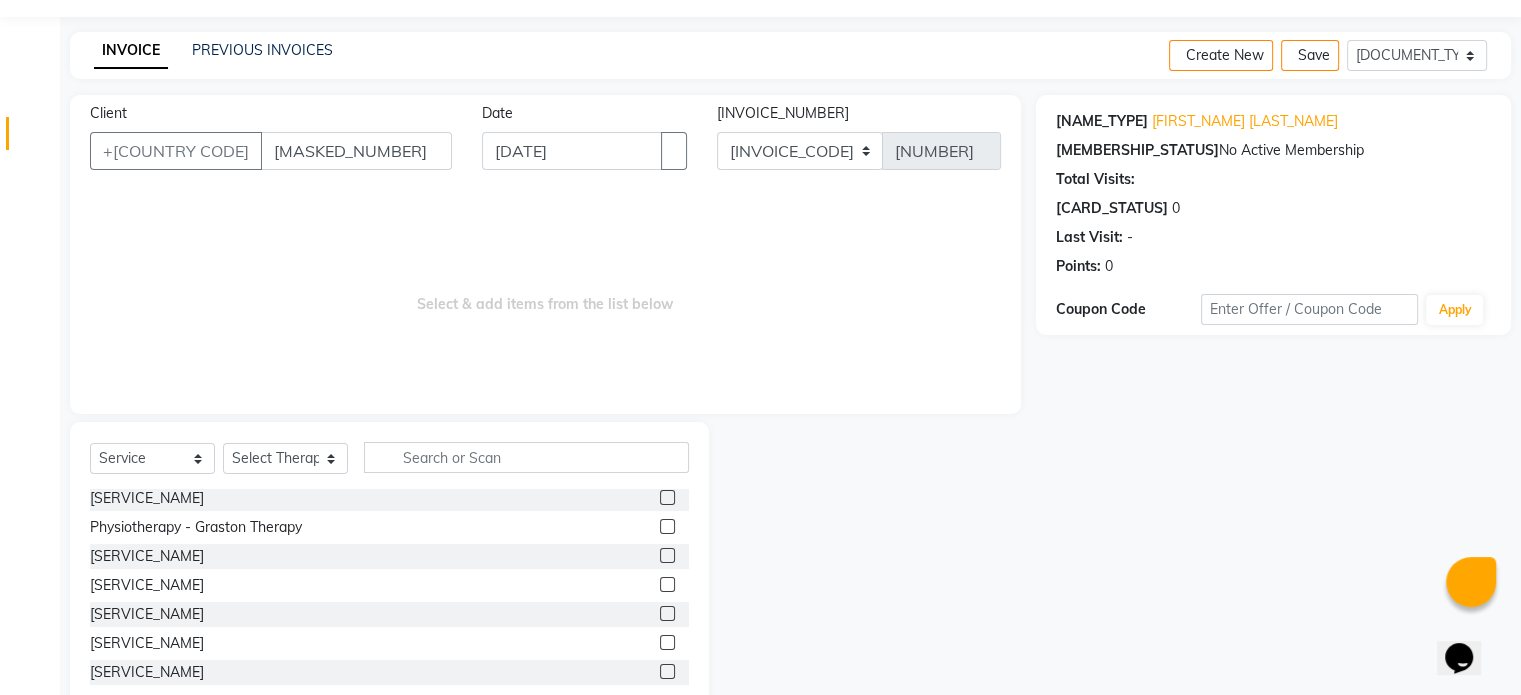 click at bounding box center (667, 671) 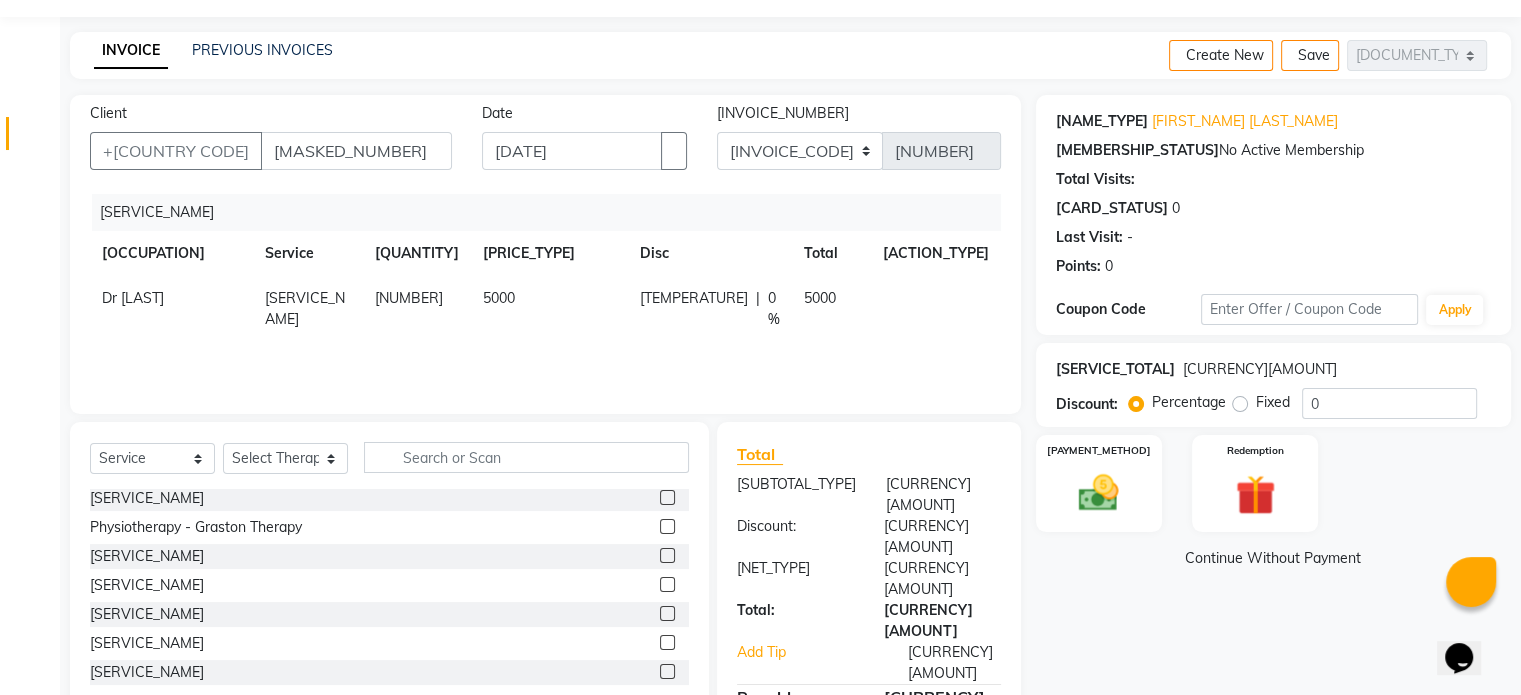 click on "5000" at bounding box center [133, 298] 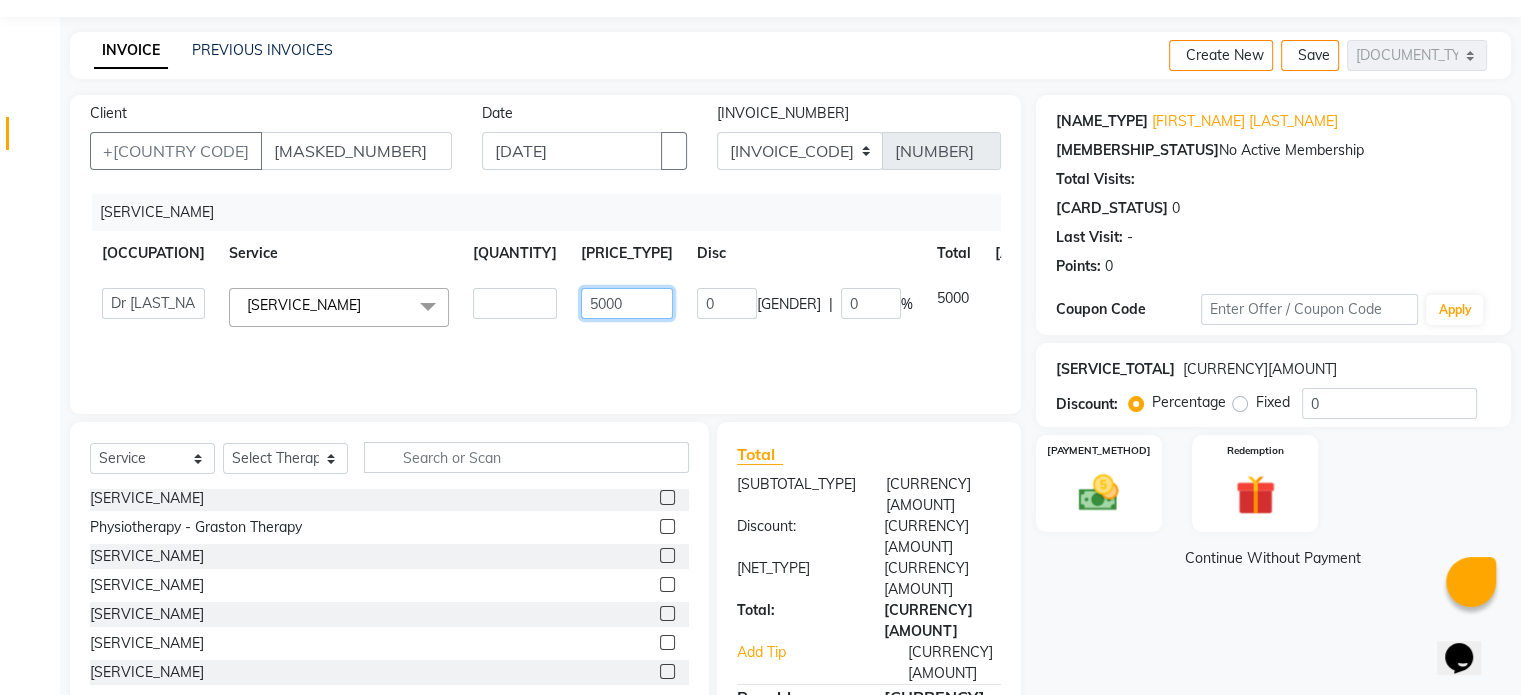 click on "5000" at bounding box center (515, 303) 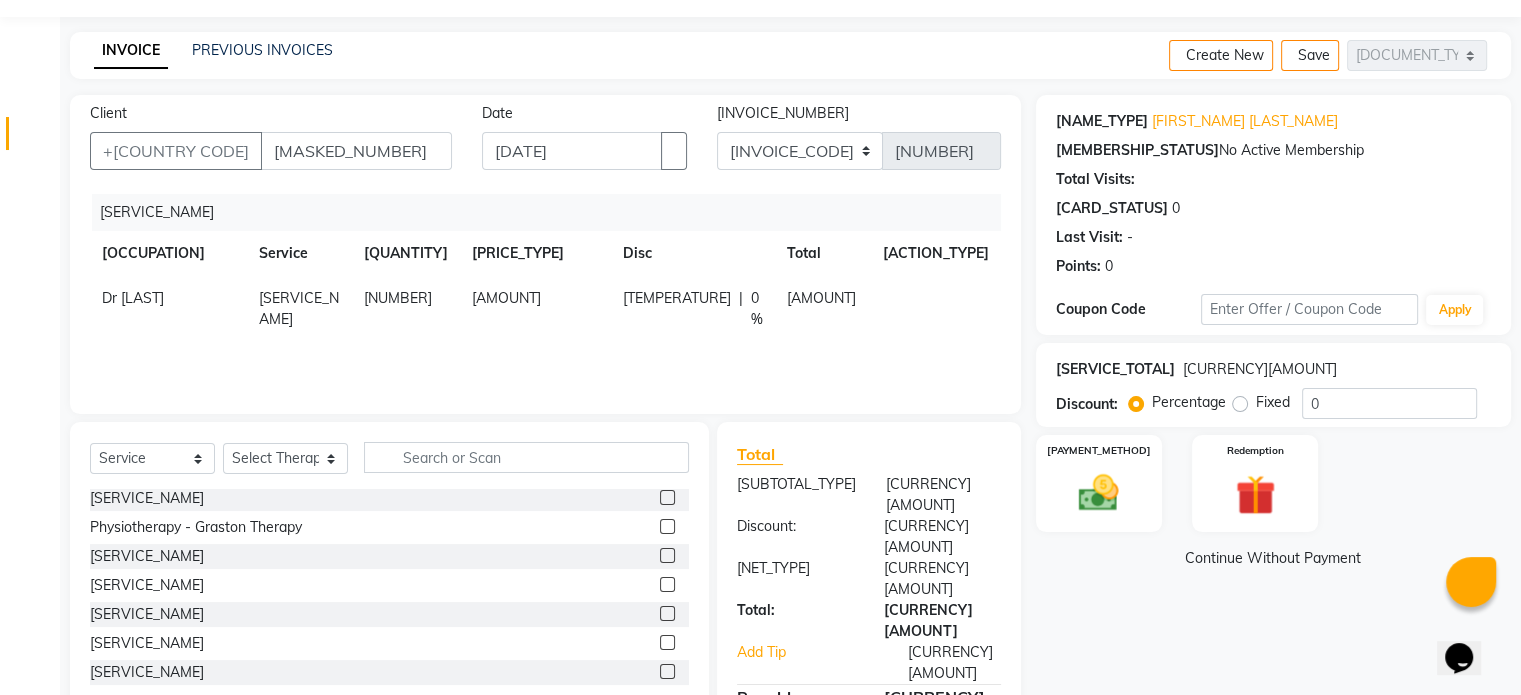 click on "Fixed" at bounding box center (1273, 402) 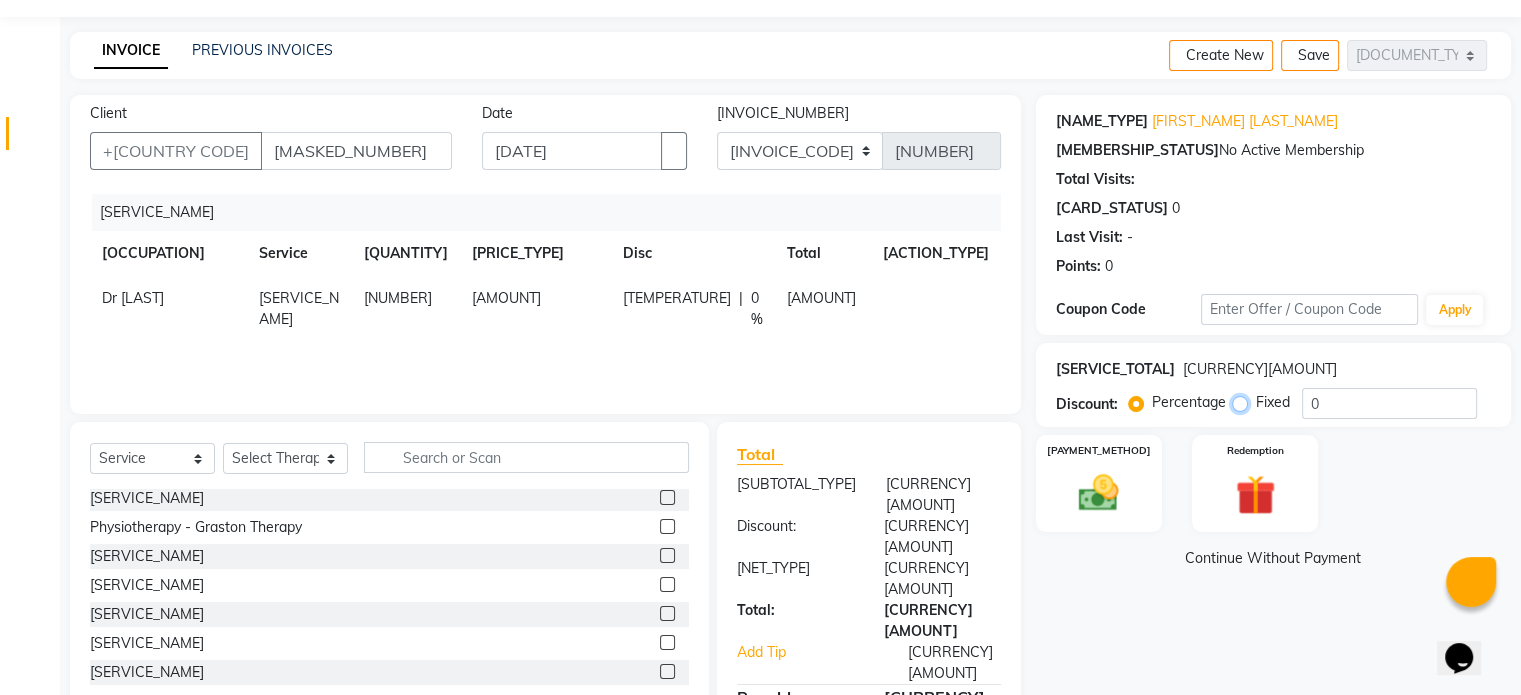 click on "Fixed" at bounding box center [1244, 402] 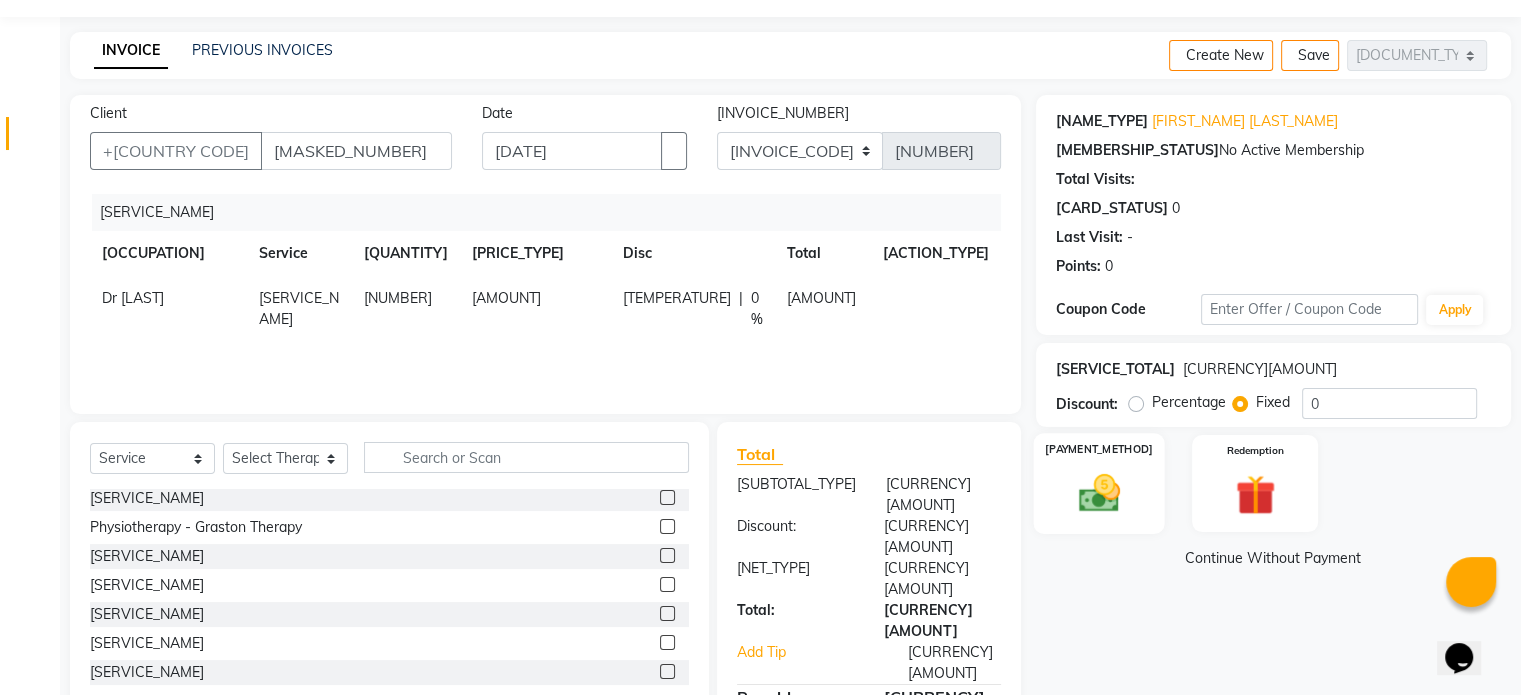click at bounding box center (1098, 493) 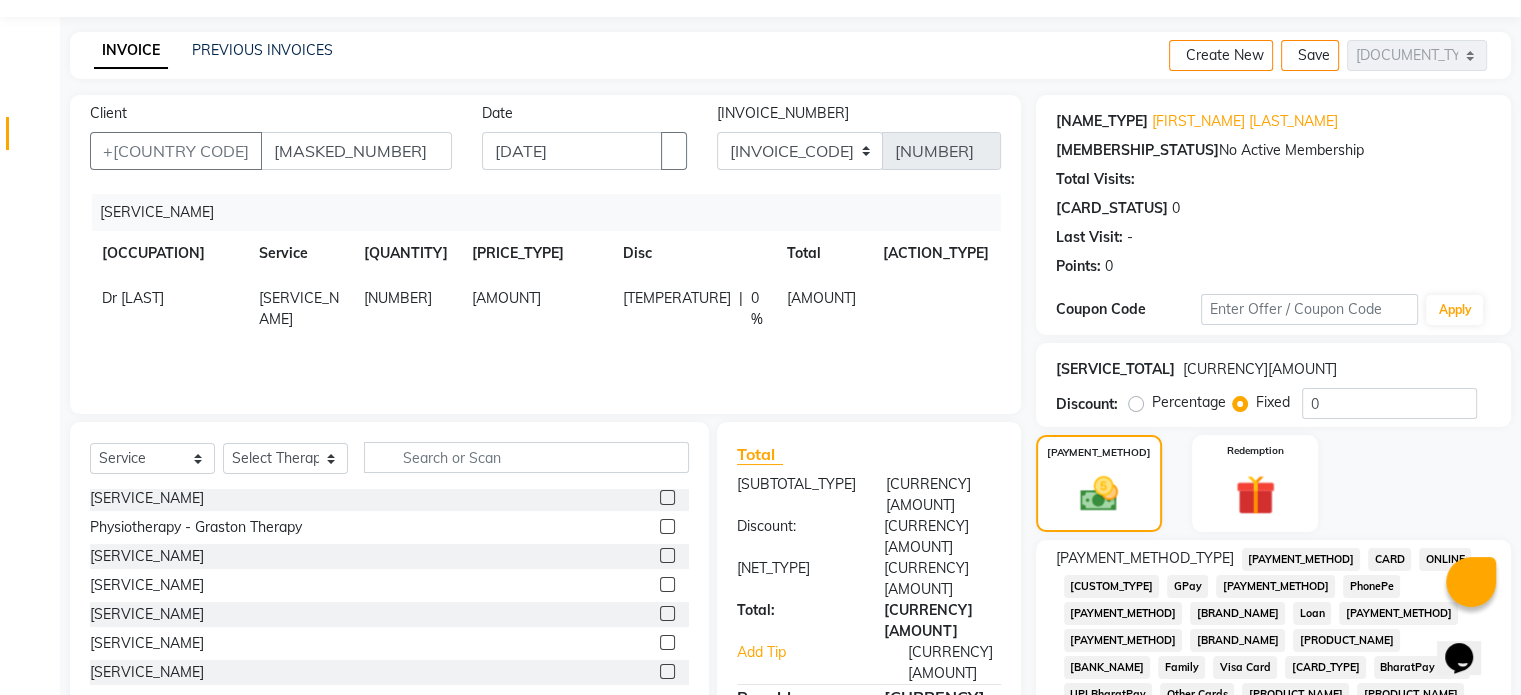 click on "[PAYMENT_METHOD]" at bounding box center [1301, 559] 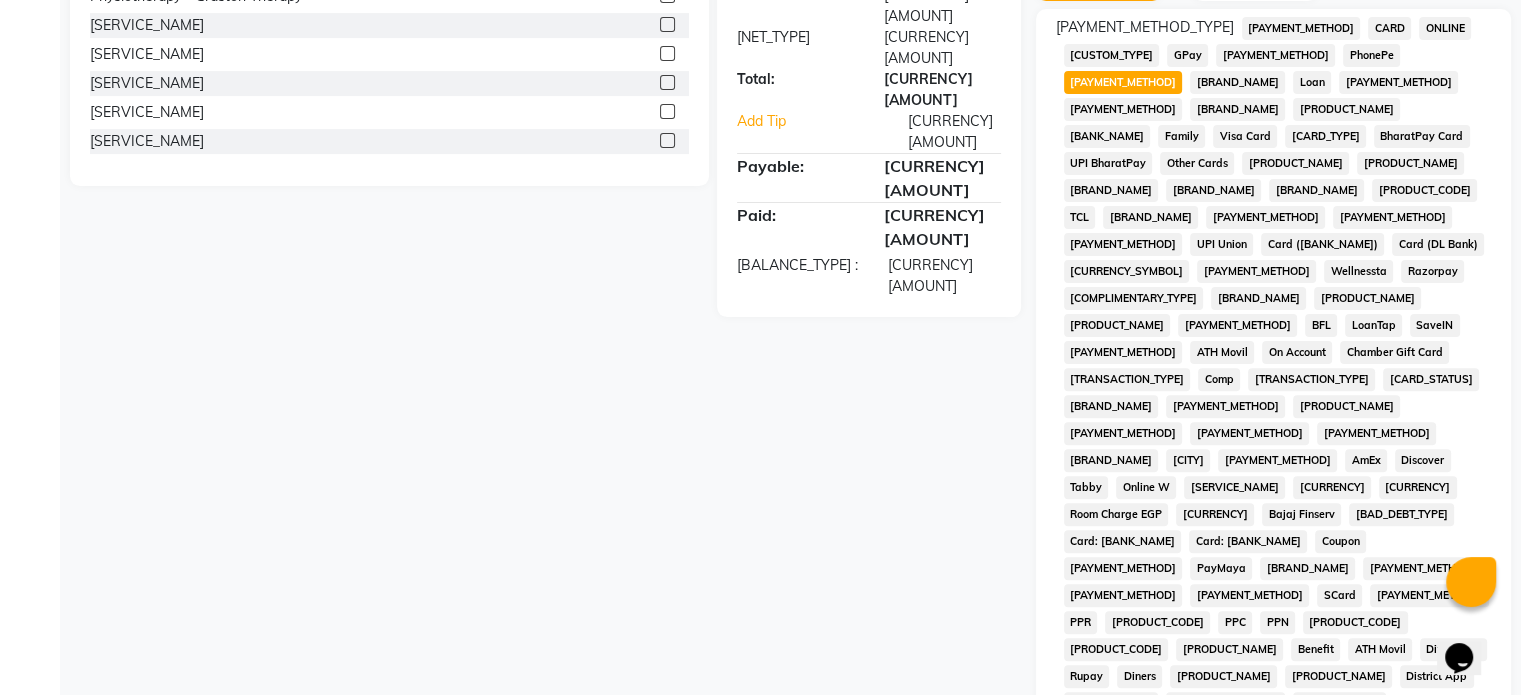 scroll, scrollTop: 652, scrollLeft: 0, axis: vertical 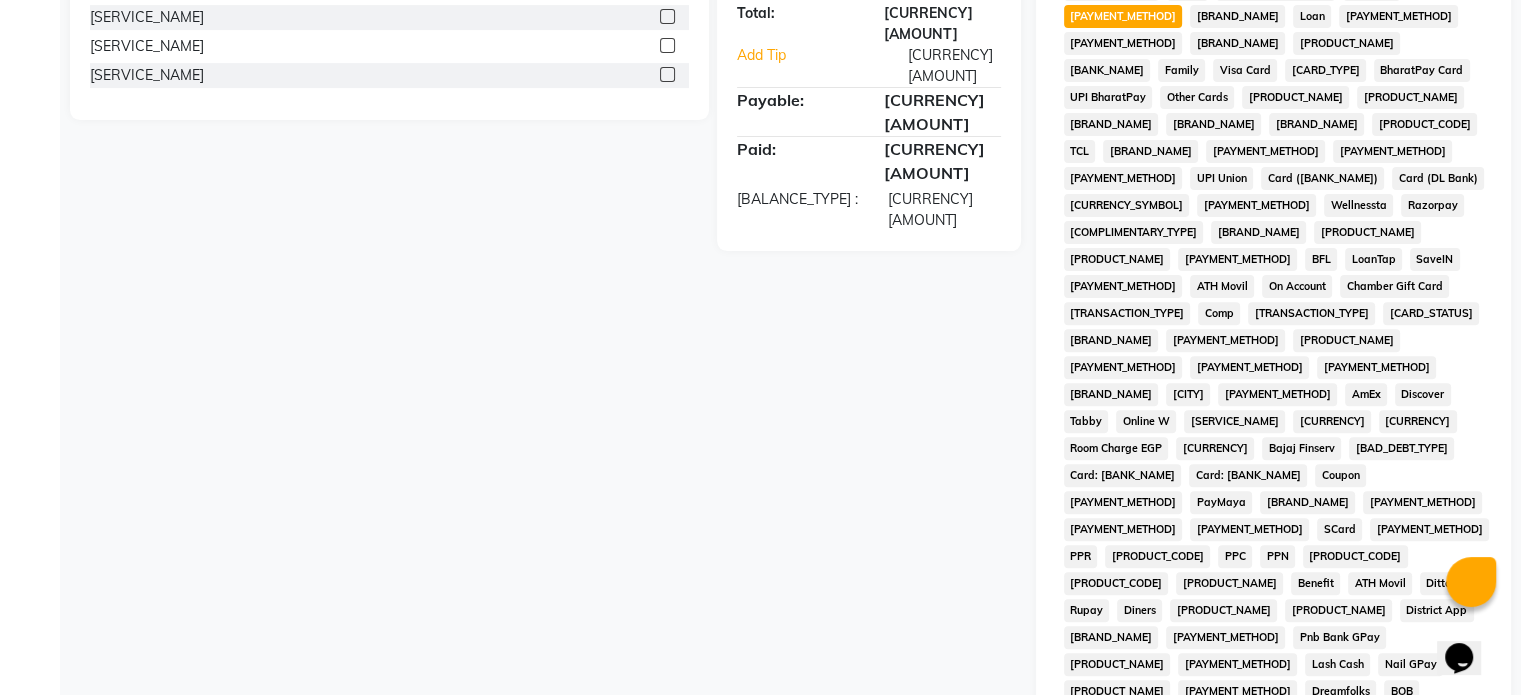 click on "Add Payment" at bounding box center [1351, 826] 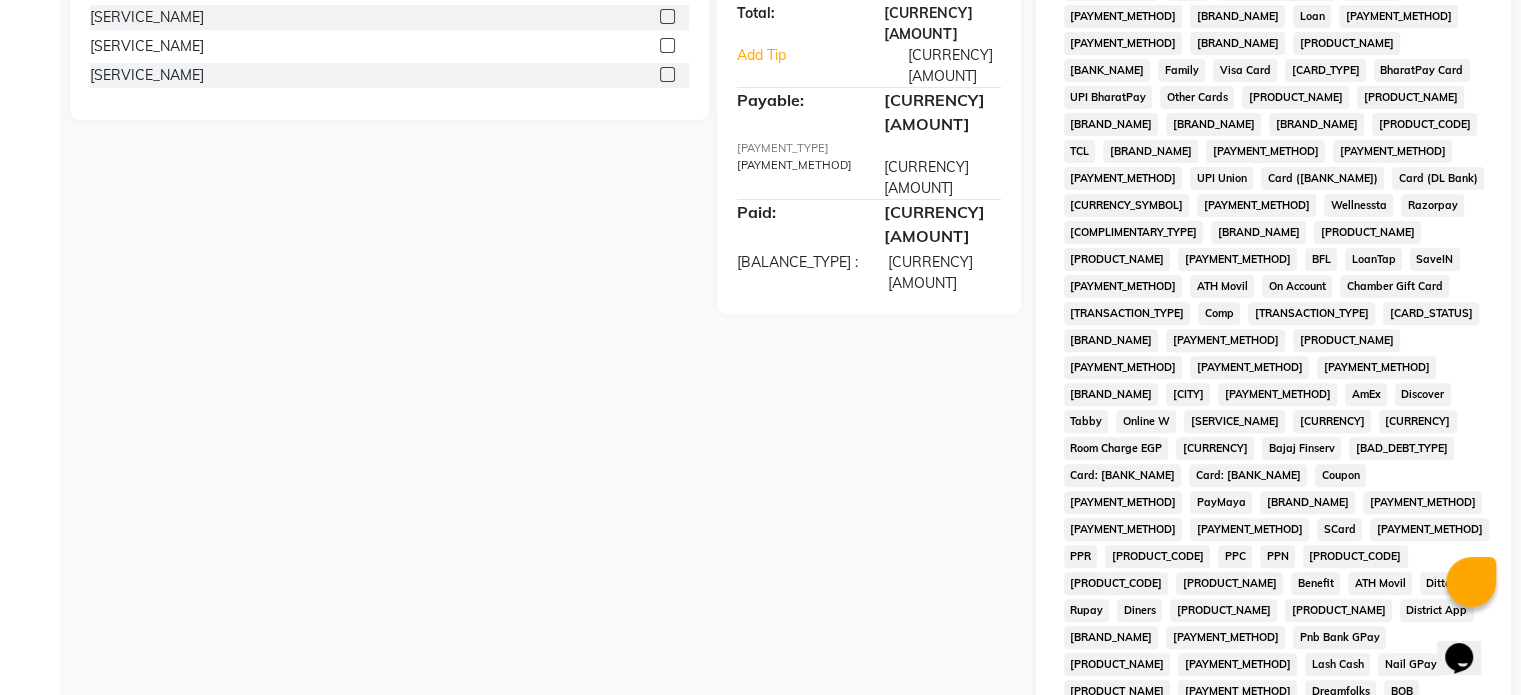 click at bounding box center (1305, 847) 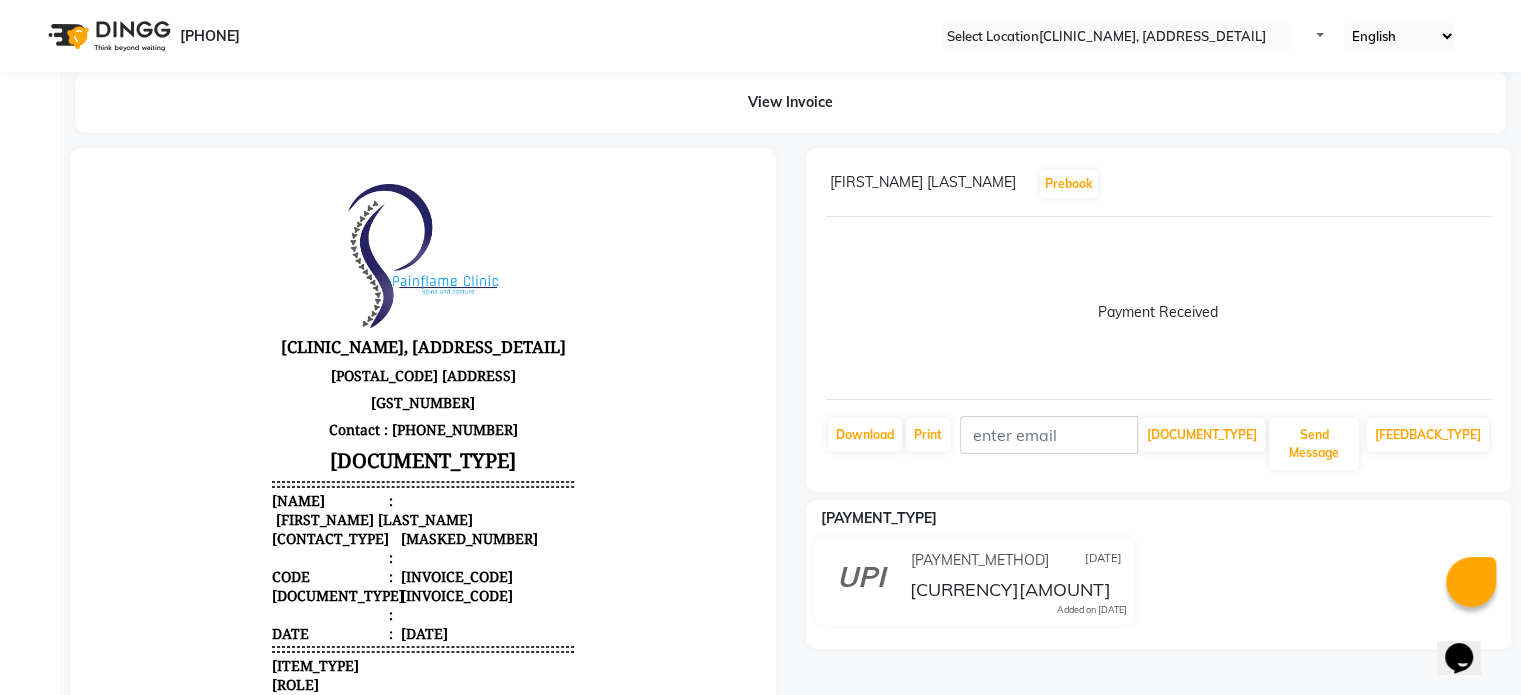 scroll, scrollTop: 0, scrollLeft: 0, axis: both 